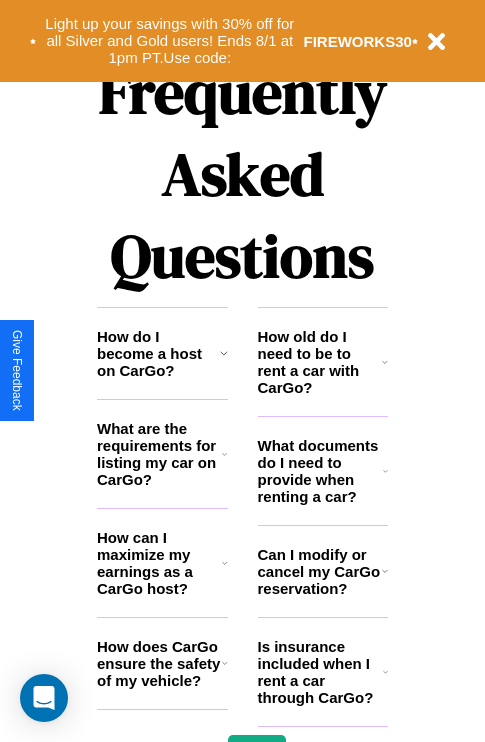 scroll, scrollTop: 2423, scrollLeft: 0, axis: vertical 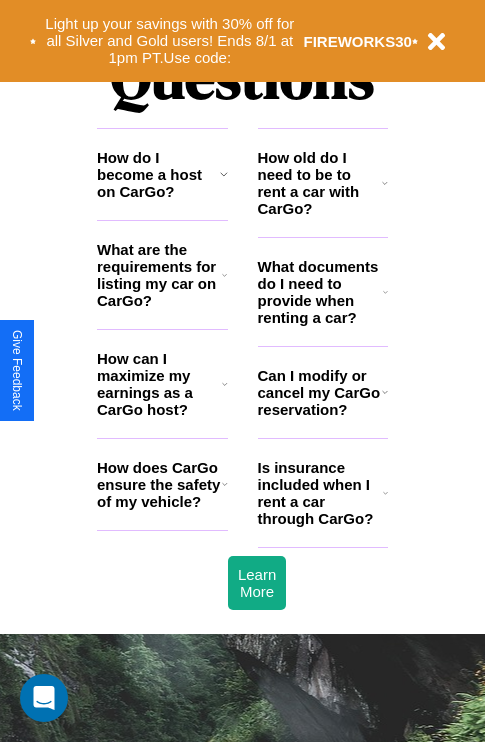 click on "How do I become a host on CarGo?" at bounding box center (158, 174) 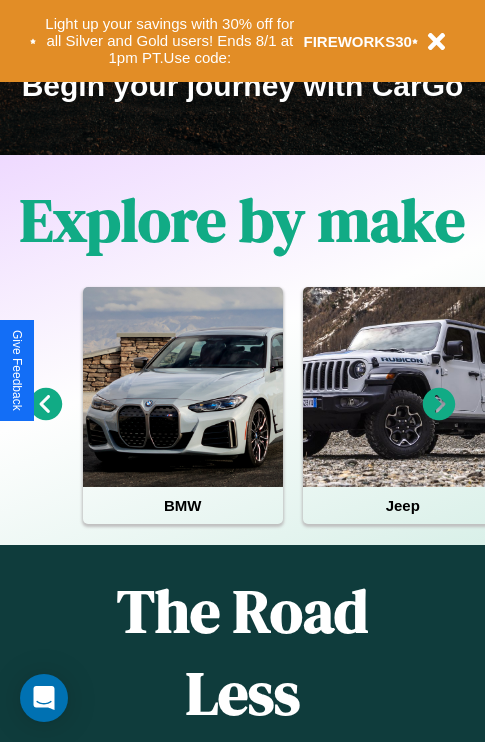 scroll, scrollTop: 308, scrollLeft: 0, axis: vertical 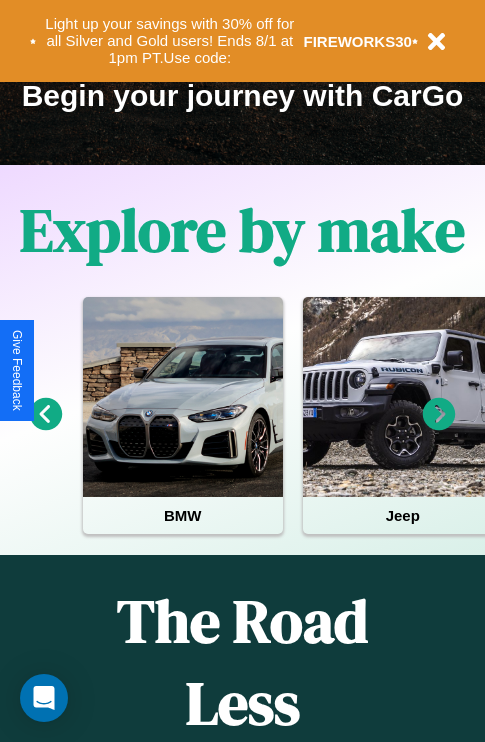 click 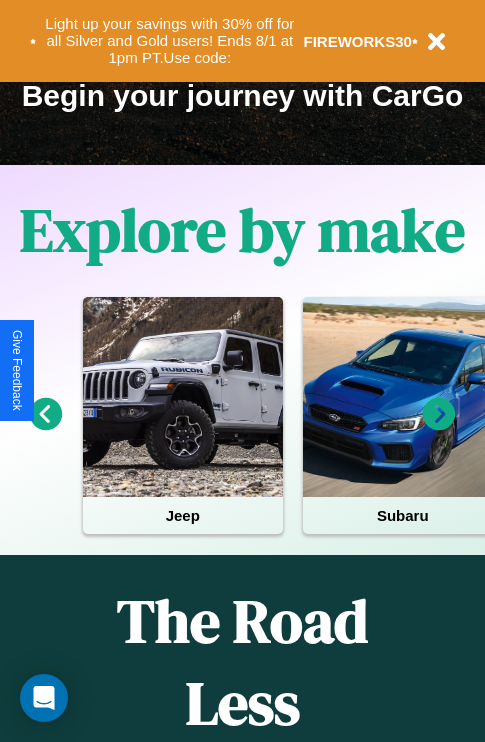 click 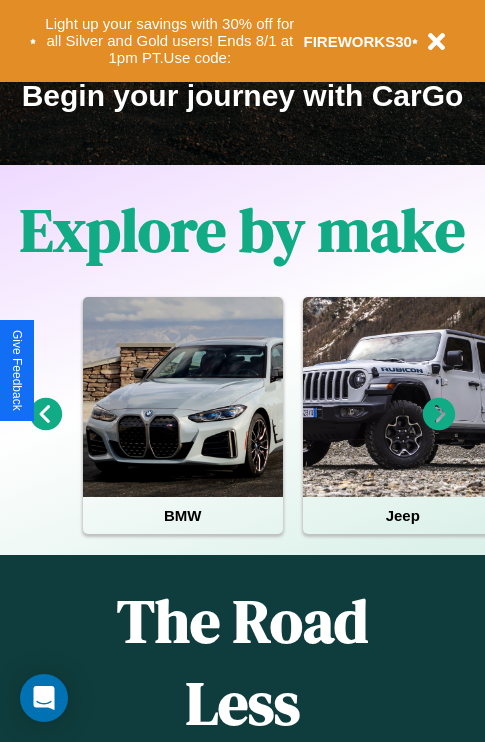 click 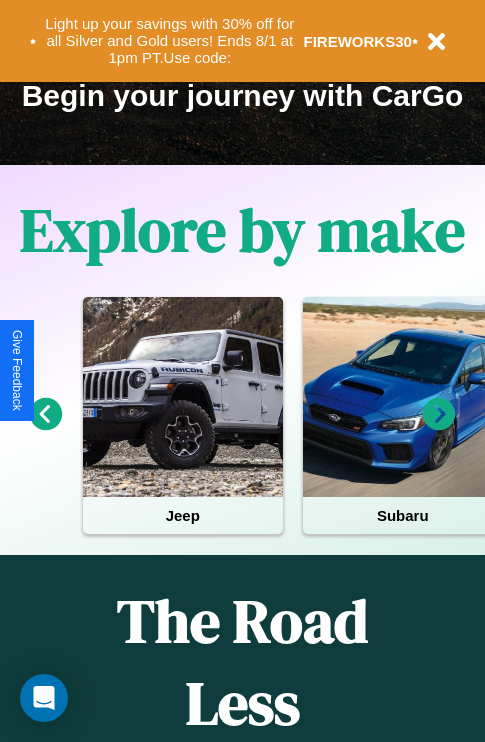 click 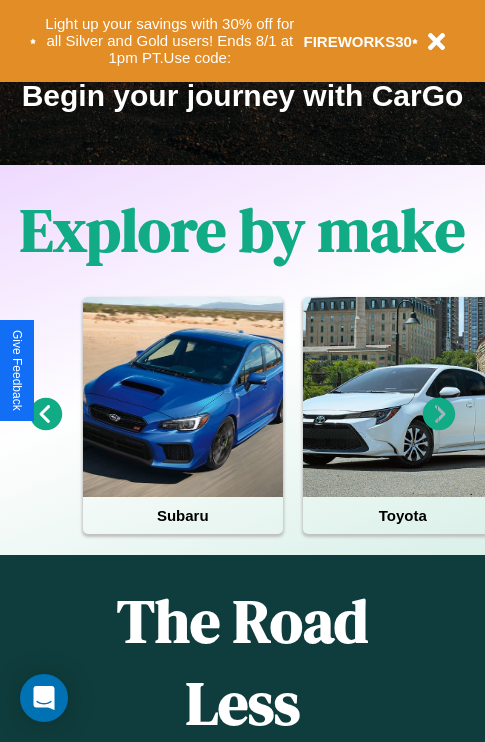 click 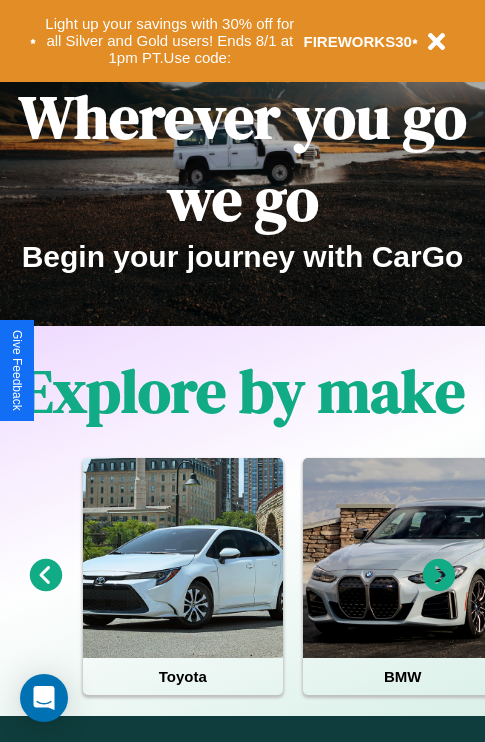 scroll, scrollTop: 0, scrollLeft: 0, axis: both 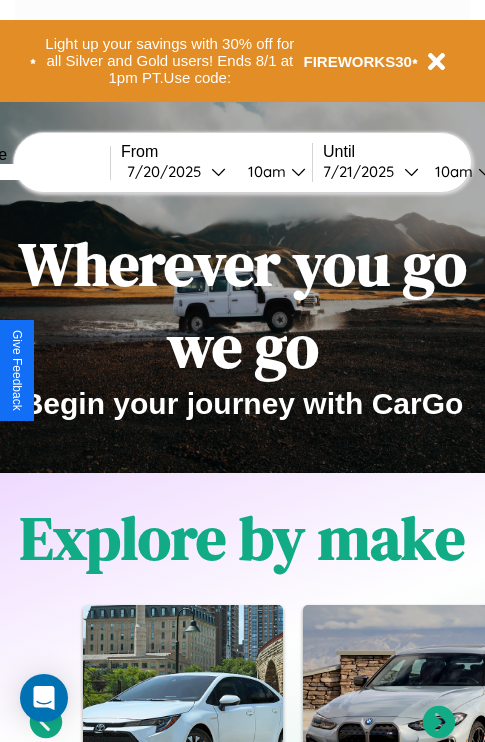 click at bounding box center [35, 172] 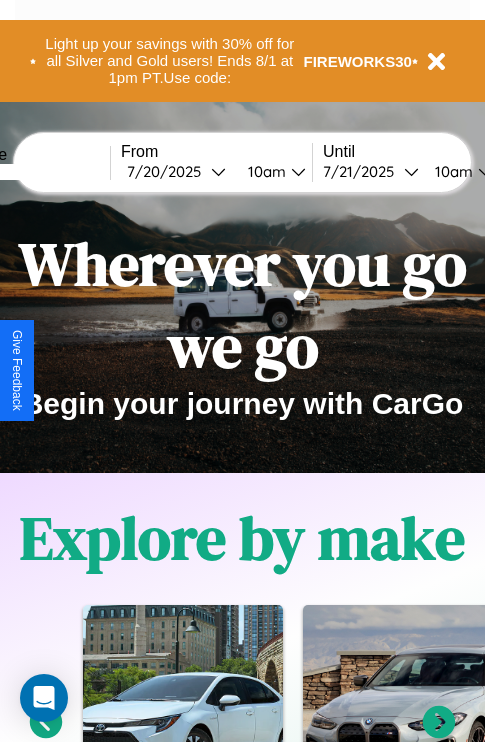 type on "******" 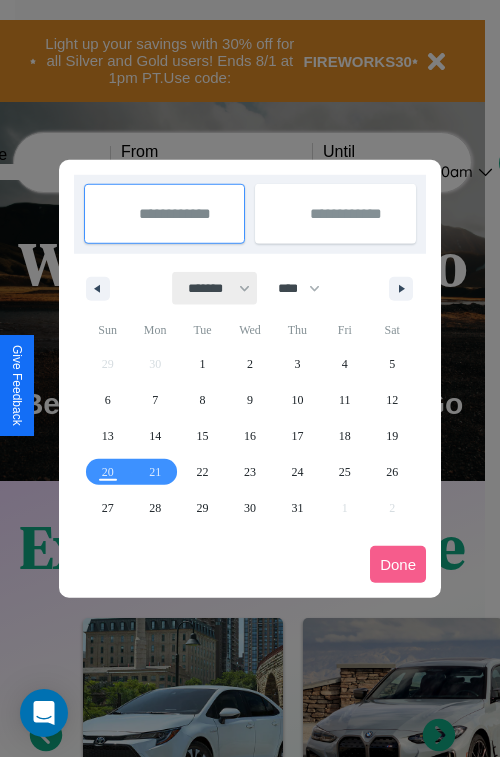 click on "******* ******** ***** ***** *** **** **** ****** ********* ******* ******** ********" at bounding box center (215, 288) 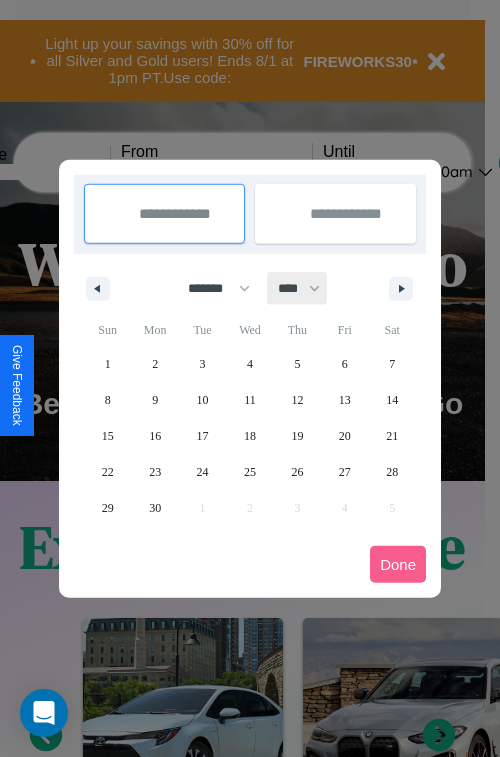 click on "**** **** **** **** **** **** **** **** **** **** **** **** **** **** **** **** **** **** **** **** **** **** **** **** **** **** **** **** **** **** **** **** **** **** **** **** **** **** **** **** **** **** **** **** **** **** **** **** **** **** **** **** **** **** **** **** **** **** **** **** **** **** **** **** **** **** **** **** **** **** **** **** **** **** **** **** **** **** **** **** **** **** **** **** **** **** **** **** **** **** **** **** **** **** **** **** **** **** **** **** **** **** **** **** **** **** **** **** **** **** **** **** **** **** **** **** **** **** **** **** ****" at bounding box center [298, 288] 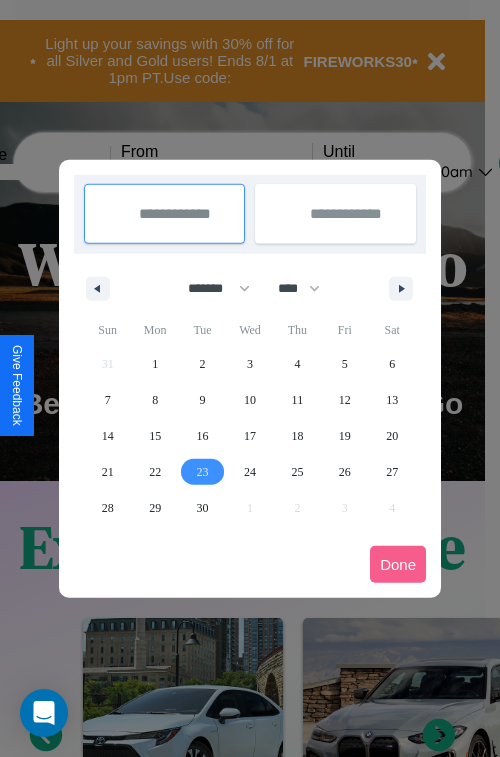 click on "23" at bounding box center [203, 472] 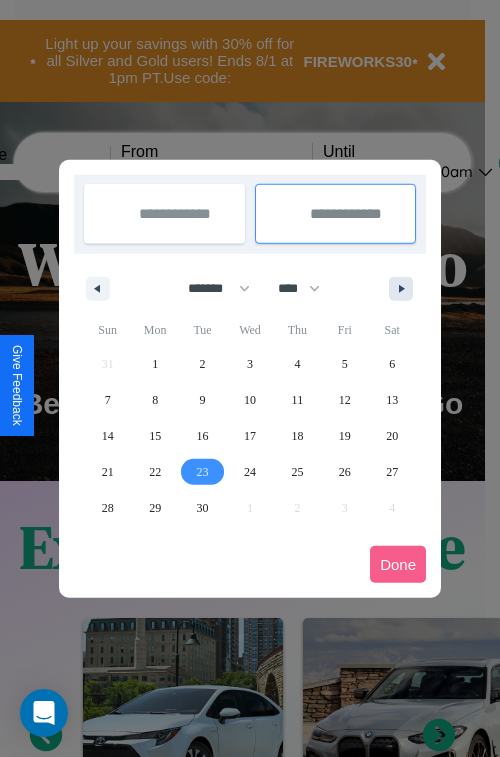 click at bounding box center (405, 289) 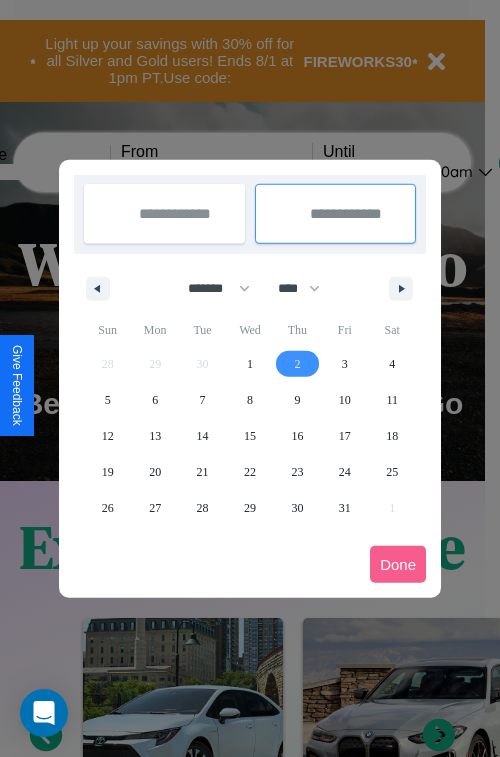 click on "2" at bounding box center (297, 364) 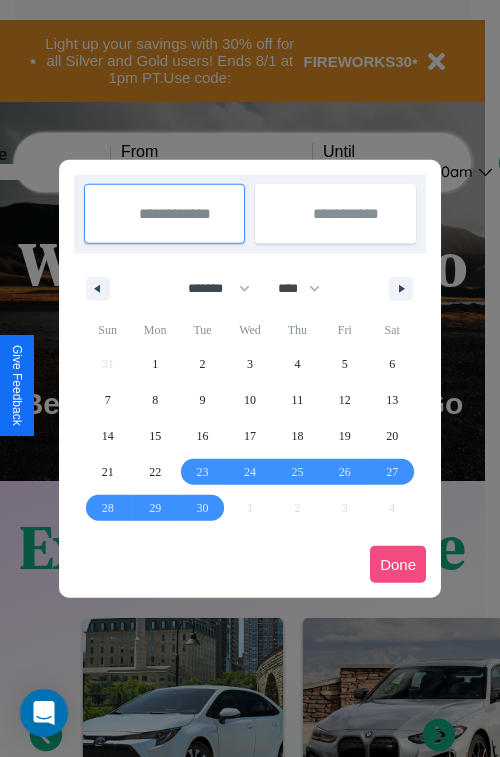 click on "Done" at bounding box center [398, 564] 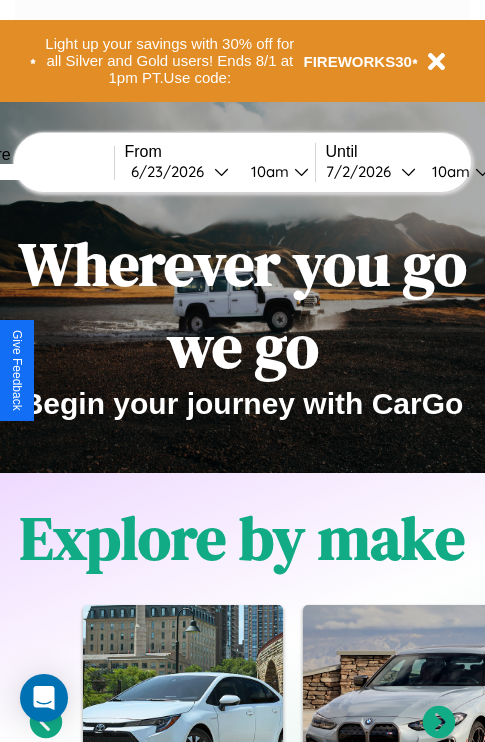 scroll, scrollTop: 0, scrollLeft: 72, axis: horizontal 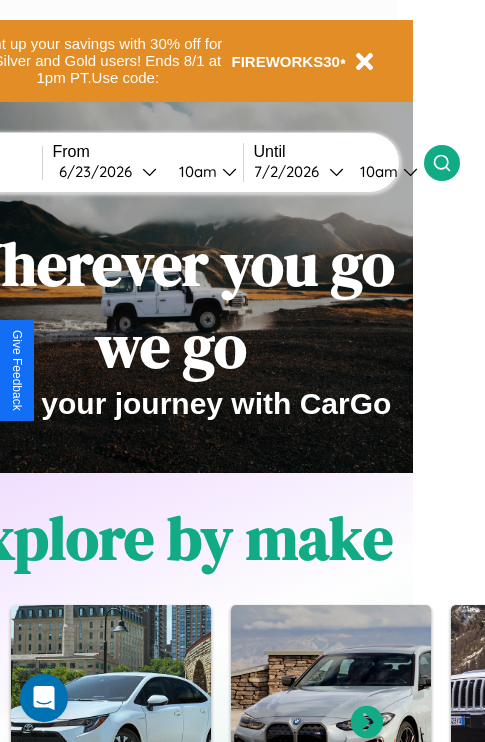 click 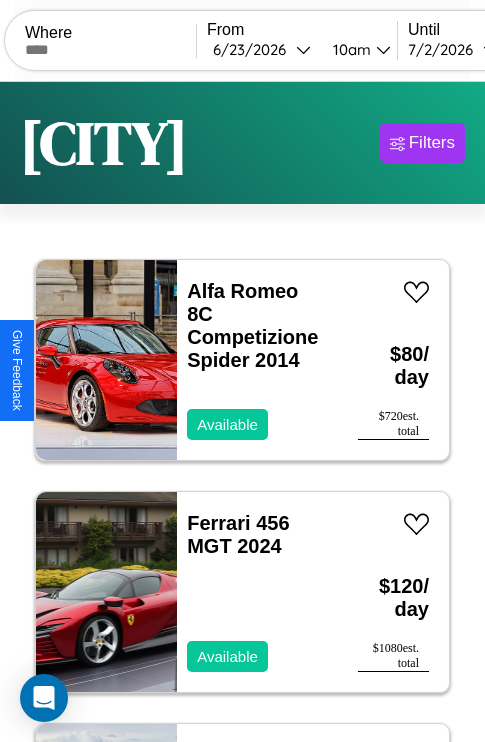 scroll, scrollTop: 50, scrollLeft: 0, axis: vertical 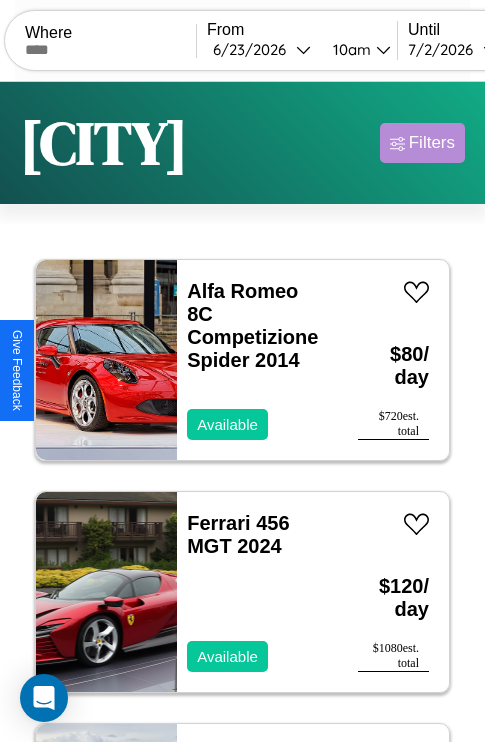 click on "Filters" at bounding box center (432, 143) 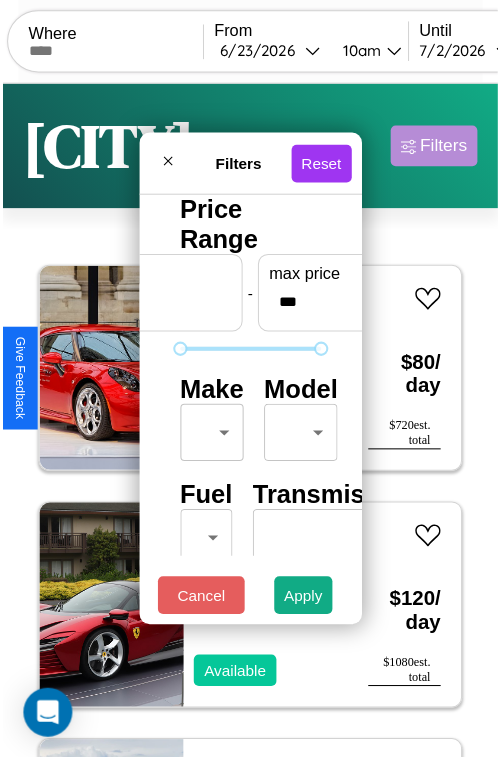 scroll, scrollTop: 59, scrollLeft: 0, axis: vertical 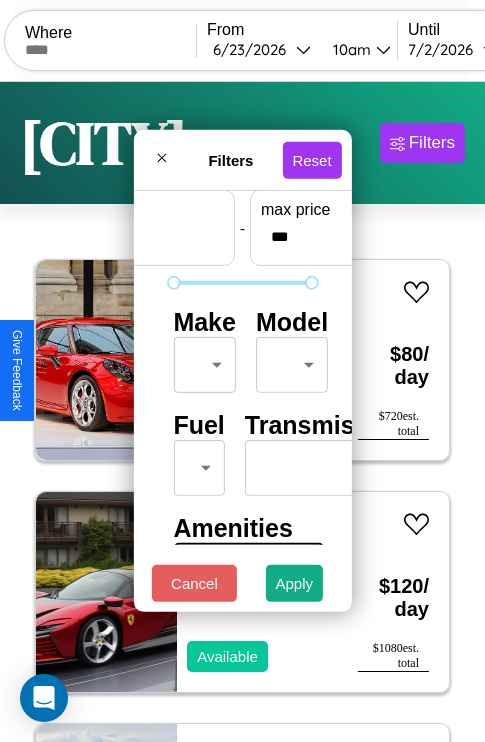 click on "CarGo Where From [DATE] [TIME] Until [DATE] [TIME] Become a Host Login Sign Up [CITY] Filters 133 cars in this area These cars can be picked up in this city. Alfa Romeo 8C Competizione Spider 2014 Available $ 80 / day $ 720 est. total Ferrari 456 MGT 2024 Available $ 120 / day $ 1080 est. total Tesla Model S 2014 Available $ 40 / day $ 360 est. total Lincoln Town Car 2023 Unavailable $ 100 / day $ 900 est. total Land Rover Defender 2018 Available $ 150 / day $ 1350 est. total Infiniti G35 2023 Available $ 80 / day $ 720 est. total Toyota Celica 2019 Unavailable $ 140 / day $ 1260 est. total Volvo VNM 2016 Available $ 200 / day $ 1800 est. total Ford Transit Connect 2021 Available $ 210 / day $ 1890 est. total Land Rover New Range Rover 2021 Available $ 150 / day $ 1350 est. total Chevrolet Kalos 2016 Available $ 30 / day $ 270 est. total Toyota Scion xD 2022 Available $ 110 / day $ 990 est. total Jeep Liberty 2014 Available" at bounding box center [242, 412] 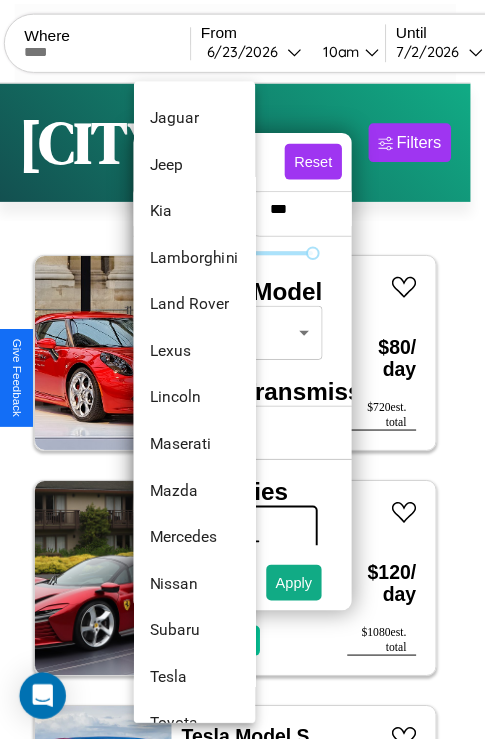 scroll, scrollTop: 1083, scrollLeft: 0, axis: vertical 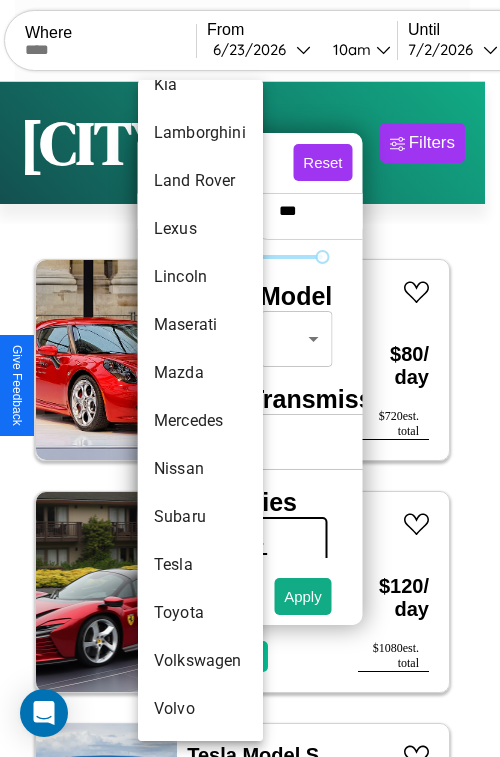 click on "Volvo" at bounding box center [200, 709] 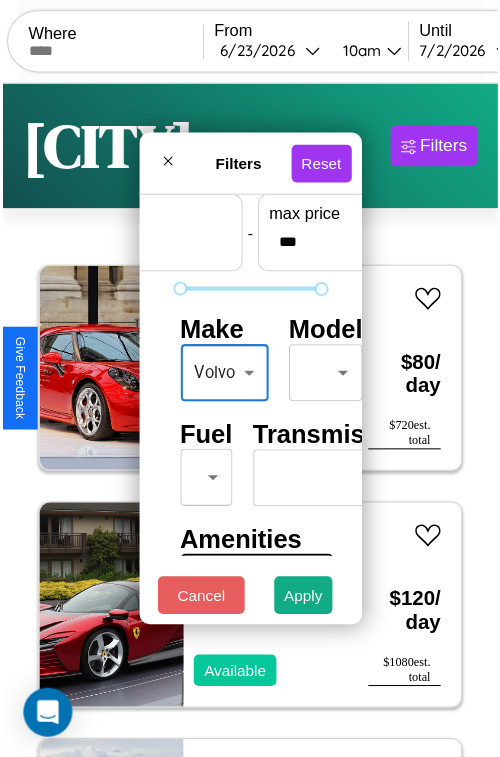 scroll, scrollTop: 59, scrollLeft: 9, axis: both 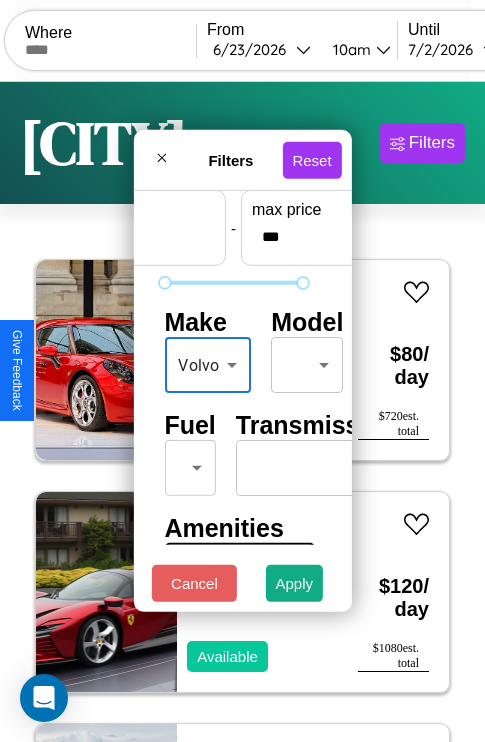 click on "CarGo Where From [DATE] [TIME] Until [DATE] [TIME] Become a Host Login Sign Up [CITY] Filters 133 cars in this area These cars can be picked up in this city. Alfa Romeo 8C Competizione Spider 2014 Available $ 80 / day $ 720 est. total Ferrari 456 MGT 2024 Available $ 120 / day $ 1080 est. total Tesla Model S 2014 Available $ 40 / day $ 360 est. total Lincoln Town Car 2023 Unavailable $ 100 / day $ 900 est. total Land Rover Defender 2018 Available $ 150 / day $ 1350 est. total Infiniti G35 2023 Available $ 80 / day $ 720 est. total Toyota Celica 2019 Unavailable $ 140 / day $ 1260 est. total Volvo VNM 2016 Available $ 200 / day $ 1800 est. total Ford Transit Connect 2021 Available $ 210 / day $ 1890 est. total Land Rover New Range Rover 2021 Available $ 150 / day $ 1350 est. total Chevrolet Kalos 2016 Available $ 30 / day $ 270 est. total Toyota Scion xD 2022 Available $ 110 / day $ 990 est. total Jeep Liberty 2014 Available" at bounding box center [242, 412] 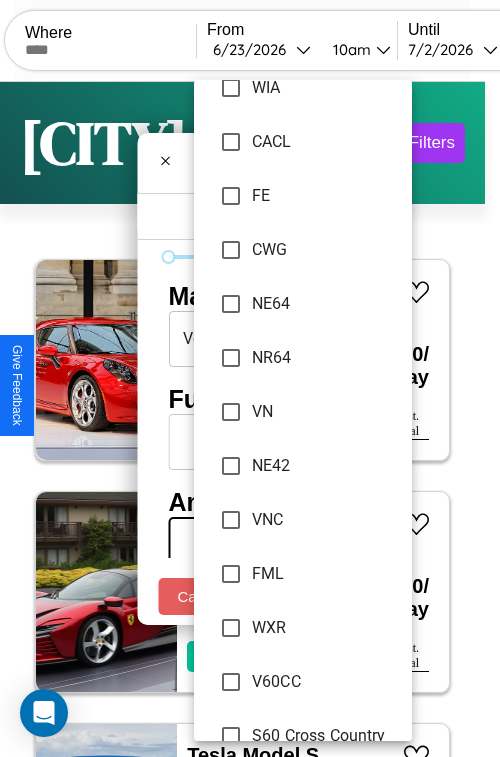 scroll, scrollTop: 1967, scrollLeft: 0, axis: vertical 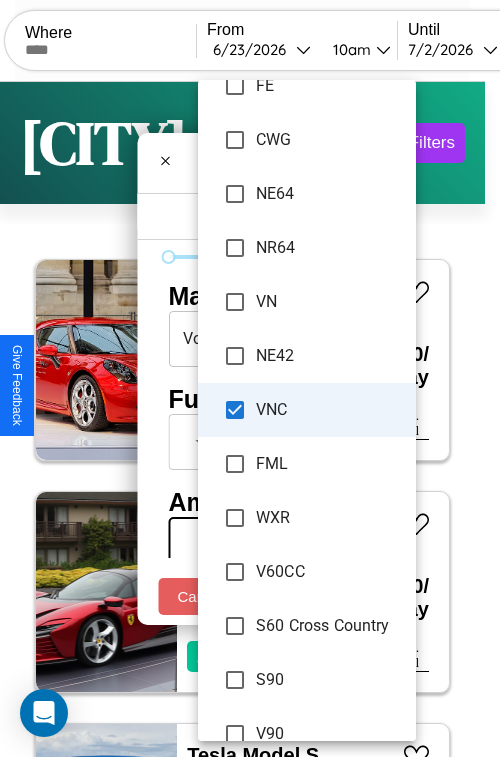 click on "V60CC" at bounding box center [307, 572] 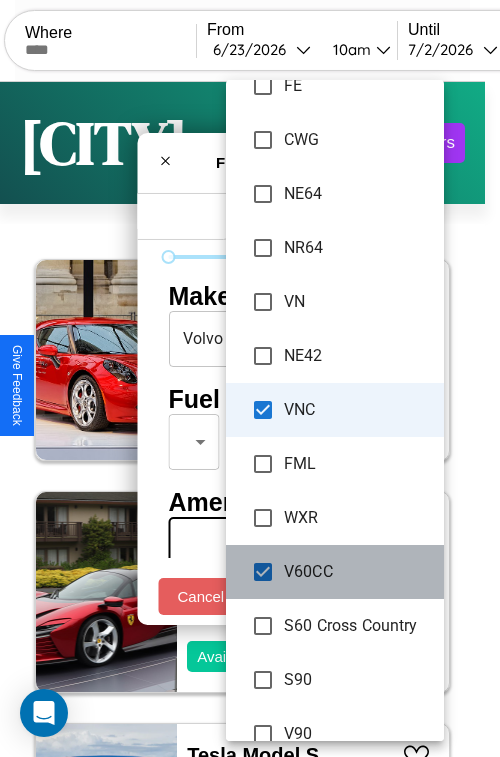 scroll, scrollTop: 1771, scrollLeft: 0, axis: vertical 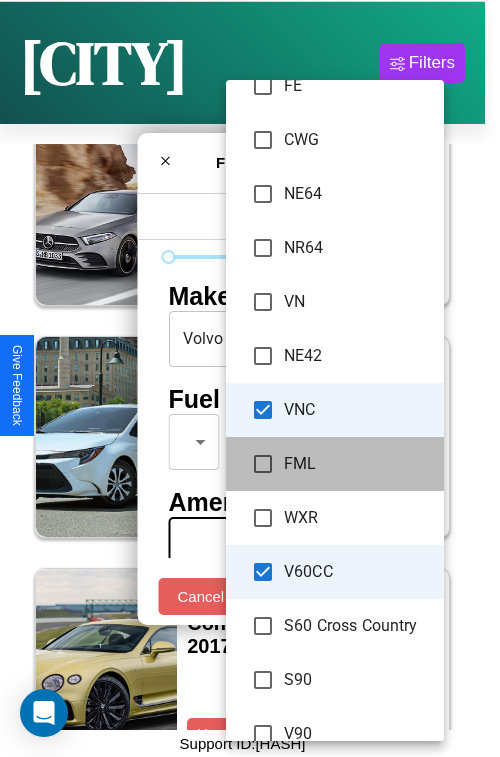 click on "FML" at bounding box center (335, 464) 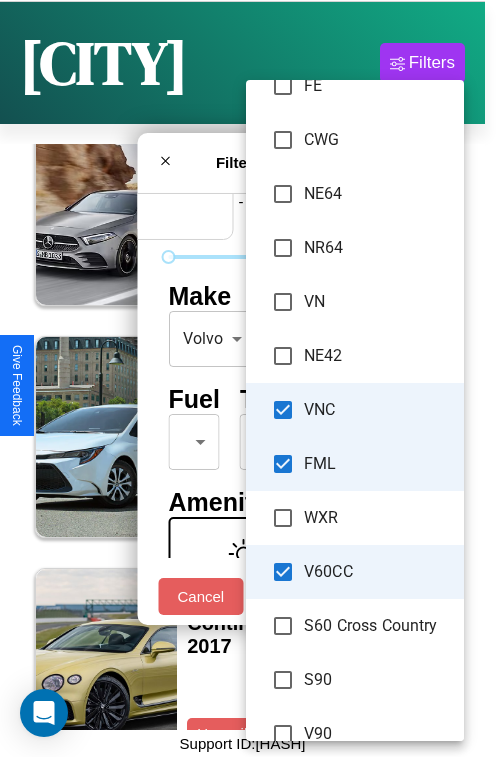 click at bounding box center [250, 378] 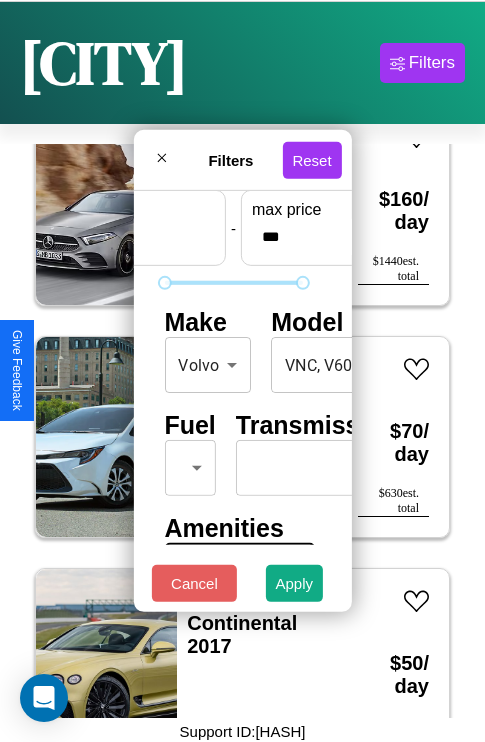 click on "CarGo Where From [DATE] [TIME] Until [DATE] [TIME] Become a Host Login Sign Up [CITY] Filters 133 cars in this area These cars can be picked up in this city. Alfa Romeo 8C Competizione Spider 2014 Available $ 80 / day $ 720 est. total Ferrari 456 MGT 2024 Available $ 120 / day $ 1080 est. total Tesla Model S 2014 Available $ 40 / day $ 360 est. total Lincoln Town Car 2023 Unavailable $ 100 / day $ 900 est. total Land Rover Defender 2018 Available $ 150 / day $ 1350 est. total Infiniti G35 2023 Available $ 80 / day $ 720 est. total Toyota Celica 2019 Unavailable $ 140 / day $ 1260 est. total Volvo VNM 2016 Available $ 200 / day $ 1800 est. total Ford Transit Connect 2021 Available $ 210 / day $ 1890 est. total Land Rover New Range Rover 2021 Available $ 150 / day $ 1350 est. total Chevrolet Kalos 2016 Available $ 30 / day $ 270 est. total Toyota Scion xD 2022 Available $ 110 / day $ 990 est. total Jeep Liberty 2014 Available" at bounding box center (242, 332) 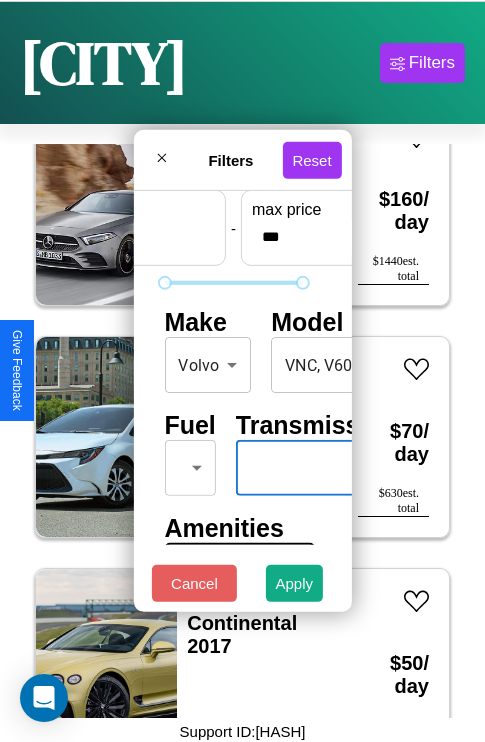 click on "CarGo Where From [DATE] [TIME] Until [DATE] [TIME] Become a Host Login Sign Up [CITY] Filters 133 cars in this area These cars can be picked up in this city. Alfa Romeo 8C Competizione Spider 2014 Available $ 80 / day $ 720 est. total Ferrari 456 MGT 2024 Available $ 120 / day $ 1080 est. total Tesla Model S 2014 Available $ 40 / day $ 360 est. total Lincoln Town Car 2023 Unavailable $ 100 / day $ 900 est. total Land Rover Defender 2018 Available $ 150 / day $ 1350 est. total Infiniti G35 2023 Available $ 80 / day $ 720 est. total Toyota Celica 2019 Unavailable $ 140 / day $ 1260 est. total Volvo VNM 2016 Available $ 200 / day $ 1800 est. total Ford Transit Connect 2021 Available $ 210 / day $ 1890 est. total Land Rover New Range Rover 2021 Available $ 150 / day $ 1350 est. total Chevrolet Kalos 2016 Available $ 30 / day $ 270 est. total Toyota Scion xD 2022 Available $ 110 / day $ 990 est. total Jeep Liberty 2014 Available" at bounding box center (242, 332) 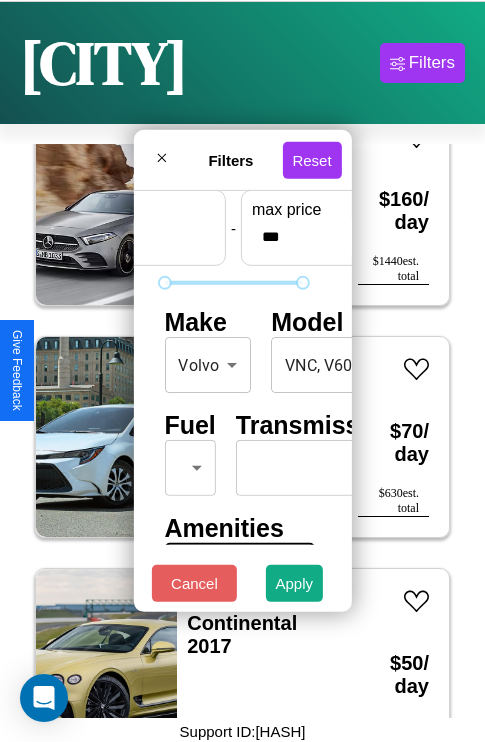 click on "CarGo Where From [DATE] [TIME] Until [DATE] [TIME] Become a Host Login Sign Up [CITY] Filters 133 cars in this area These cars can be picked up in this city. Alfa Romeo 8C Competizione Spider 2014 Available $ 80 / day $ 720 est. total Ferrari 456 MGT 2024 Available $ 120 / day $ 1080 est. total Tesla Model S 2014 Available $ 40 / day $ 360 est. total Lincoln Town Car 2023 Unavailable $ 100 / day $ 900 est. total Land Rover Defender 2018 Available $ 150 / day $ 1350 est. total Infiniti G35 2023 Available $ 80 / day $ 720 est. total Toyota Celica 2019 Unavailable $ 140 / day $ 1260 est. total Volvo VNM 2016 Available $ 200 / day $ 1800 est. total Ford Transit Connect 2021 Available $ 210 / day $ 1890 est. total Land Rover New Range Rover 2021 Available $ 150 / day $ 1350 est. total Chevrolet Kalos 2016 Available $ 30 / day $ 270 est. total Toyota Scion xD 2022 Available $ 110 / day $ 990 est. total Jeep Liberty 2014 Available" at bounding box center (242, 332) 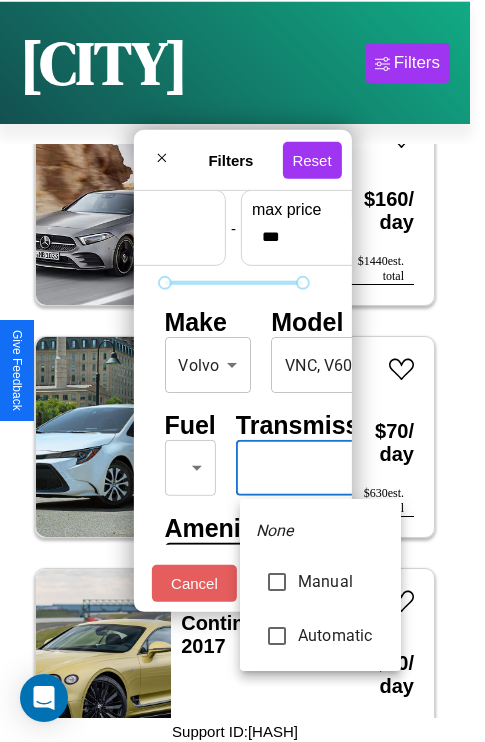 click at bounding box center (242, 371) 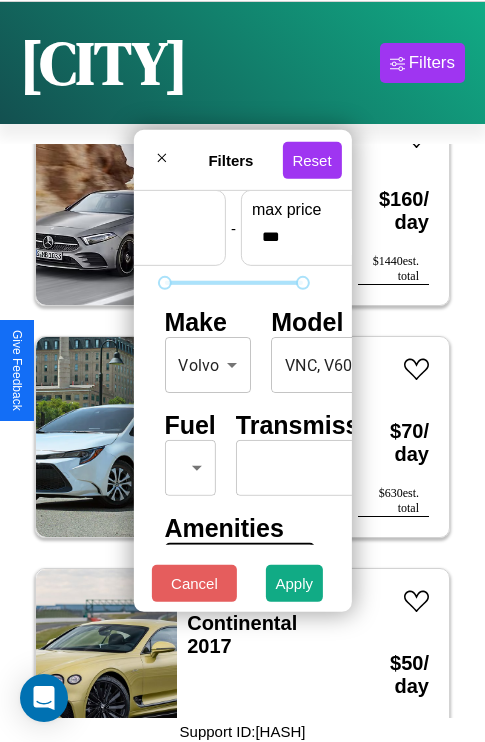 click on "CarGo Where From [DATE] [TIME] Until [DATE] [TIME] Become a Host Login Sign Up [CITY] Filters 133 cars in this area These cars can be picked up in this city. Alfa Romeo 8C Competizione Spider 2014 Available $ 80 / day $ 720 est. total Ferrari 456 MGT 2024 Available $ 120 / day $ 1080 est. total Tesla Model S 2014 Available $ 40 / day $ 360 est. total Lincoln Town Car 2023 Unavailable $ 100 / day $ 900 est. total Land Rover Defender 2018 Available $ 150 / day $ 1350 est. total Infiniti G35 2023 Available $ 80 / day $ 720 est. total Toyota Celica 2019 Unavailable $ 140 / day $ 1260 est. total Volvo VNM 2016 Available $ 200 / day $ 1800 est. total Ford Transit Connect 2021 Available $ 210 / day $ 1890 est. total Land Rover New Range Rover 2021 Available $ 150 / day $ 1350 est. total Chevrolet Kalos 2016 Available $ 30 / day $ 270 est. total Toyota Scion xD 2022 Available $ 110 / day $ 990 est. total Jeep Liberty 2014 Available" at bounding box center (242, 332) 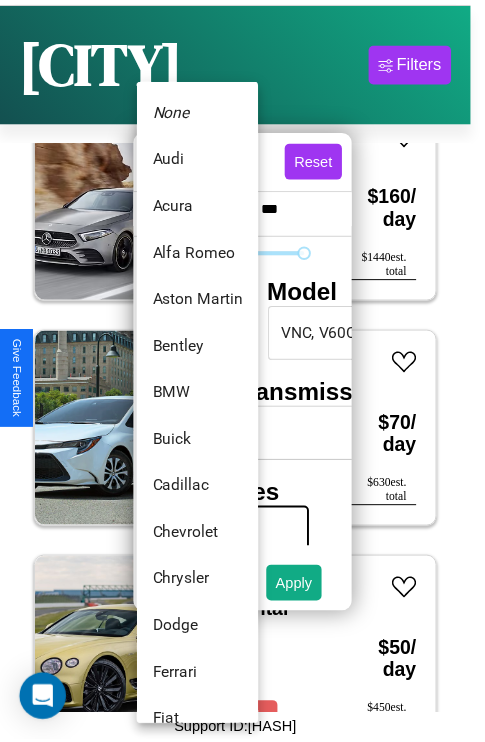 scroll, scrollTop: 1083, scrollLeft: 0, axis: vertical 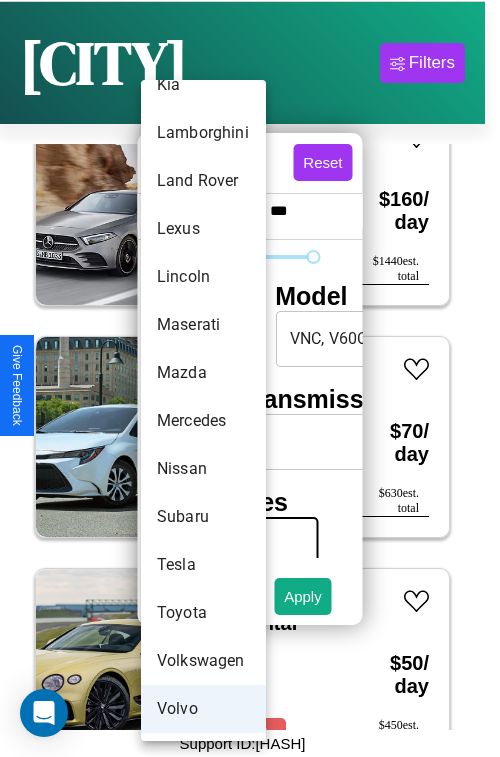 click on "Mazda" at bounding box center [203, 373] 